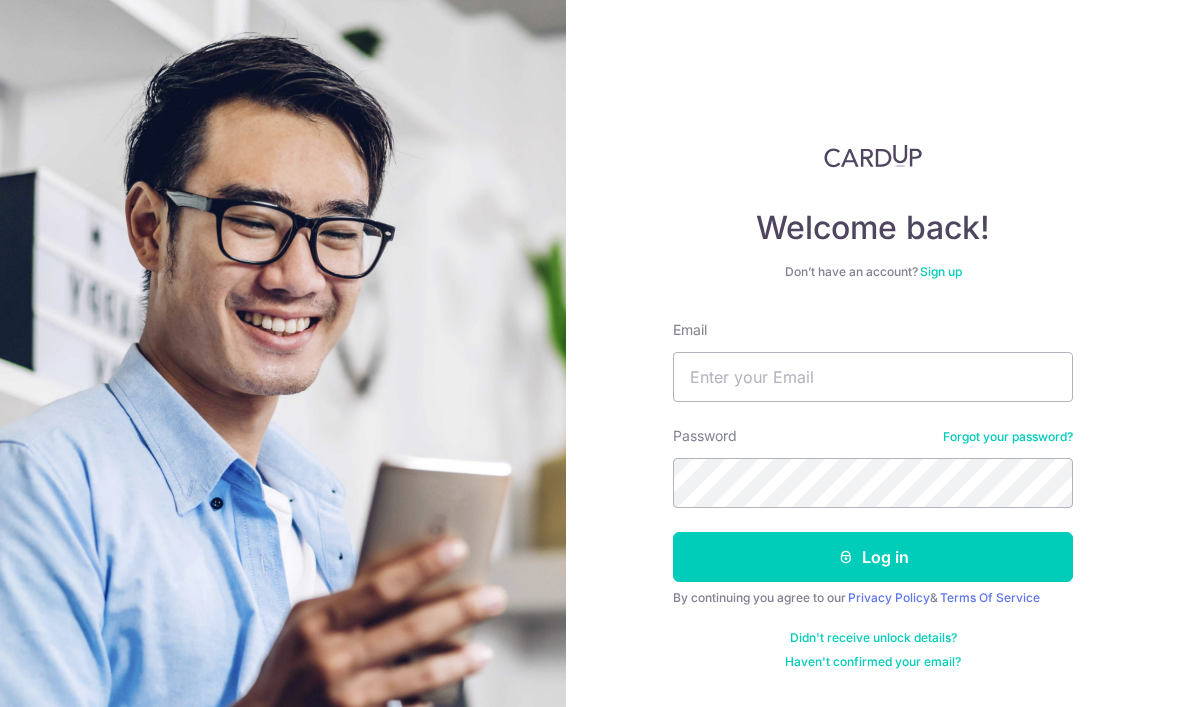 scroll, scrollTop: 0, scrollLeft: 0, axis: both 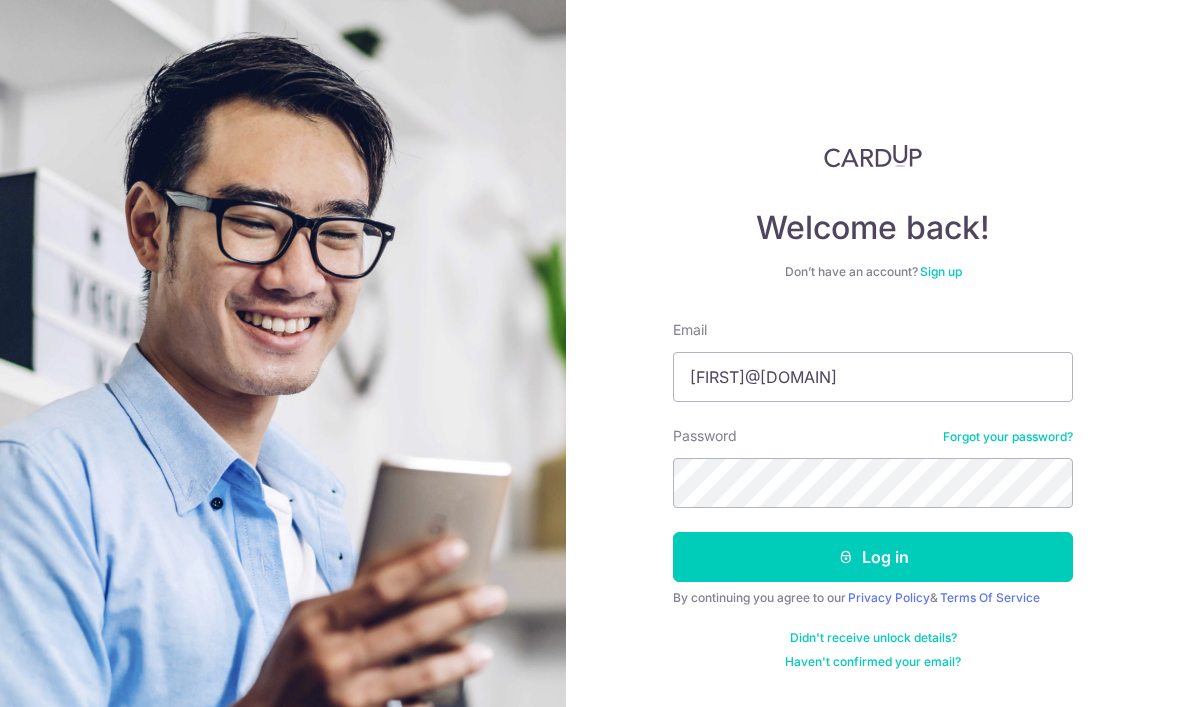 type on "Wilsonlimhl@gmail.com" 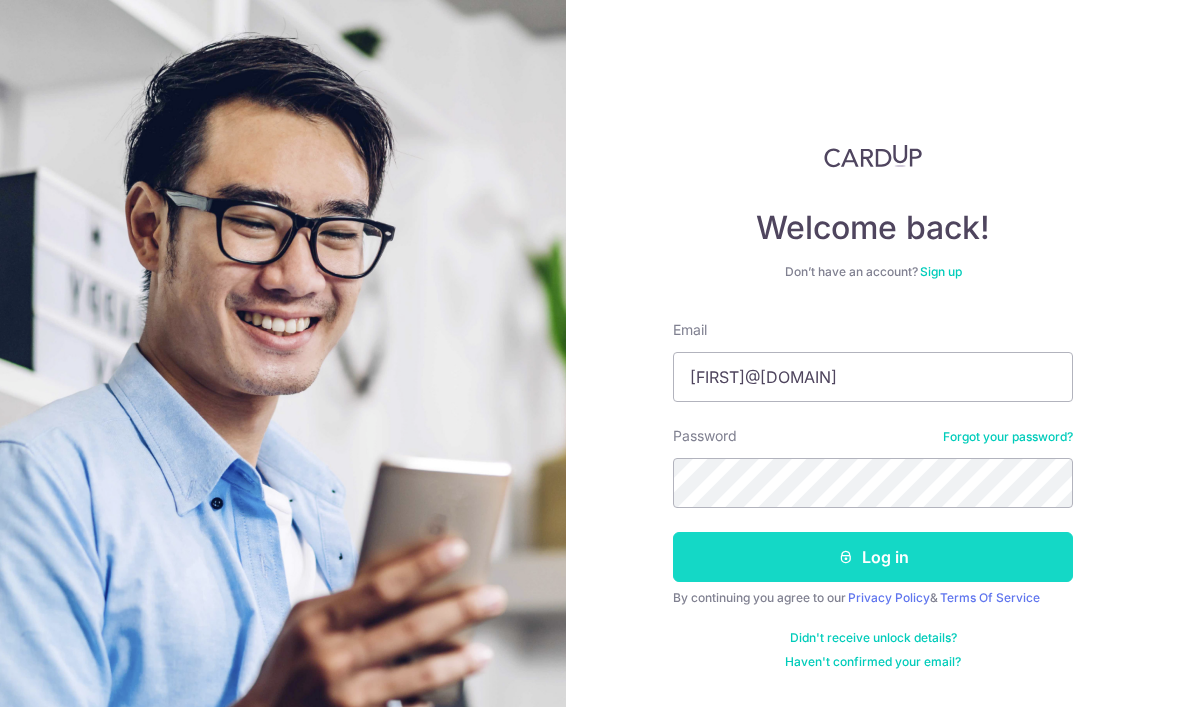 click on "Log in" at bounding box center [873, 557] 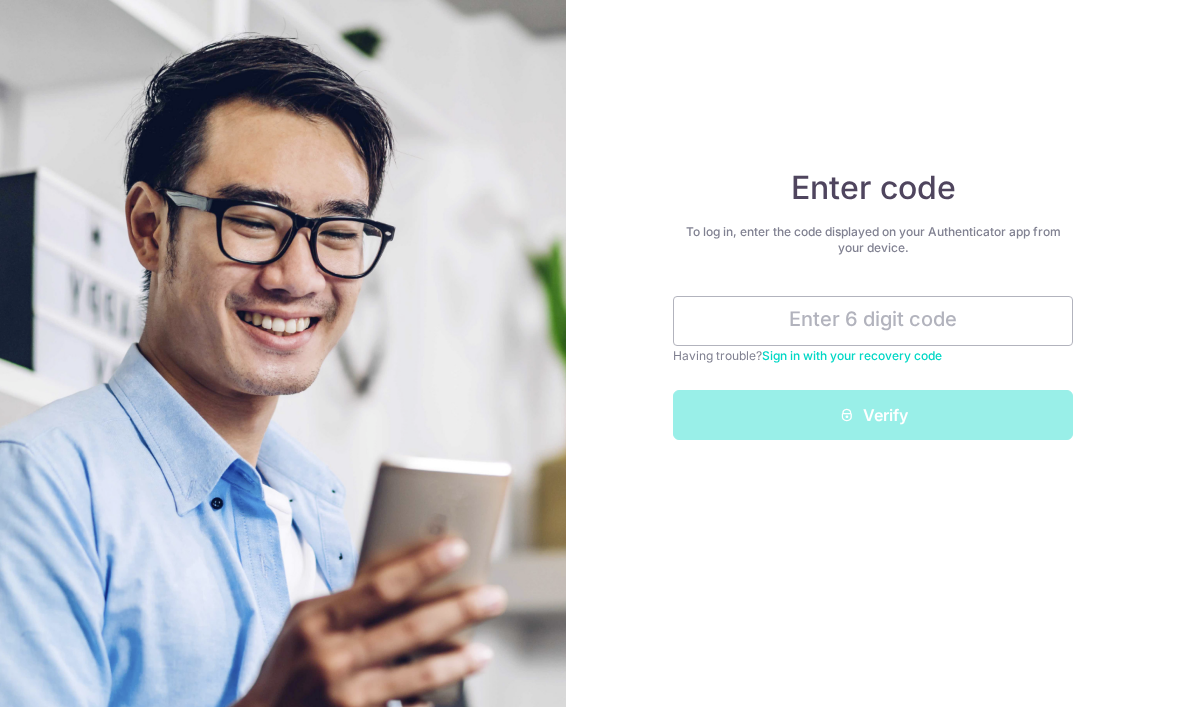 scroll, scrollTop: 0, scrollLeft: 0, axis: both 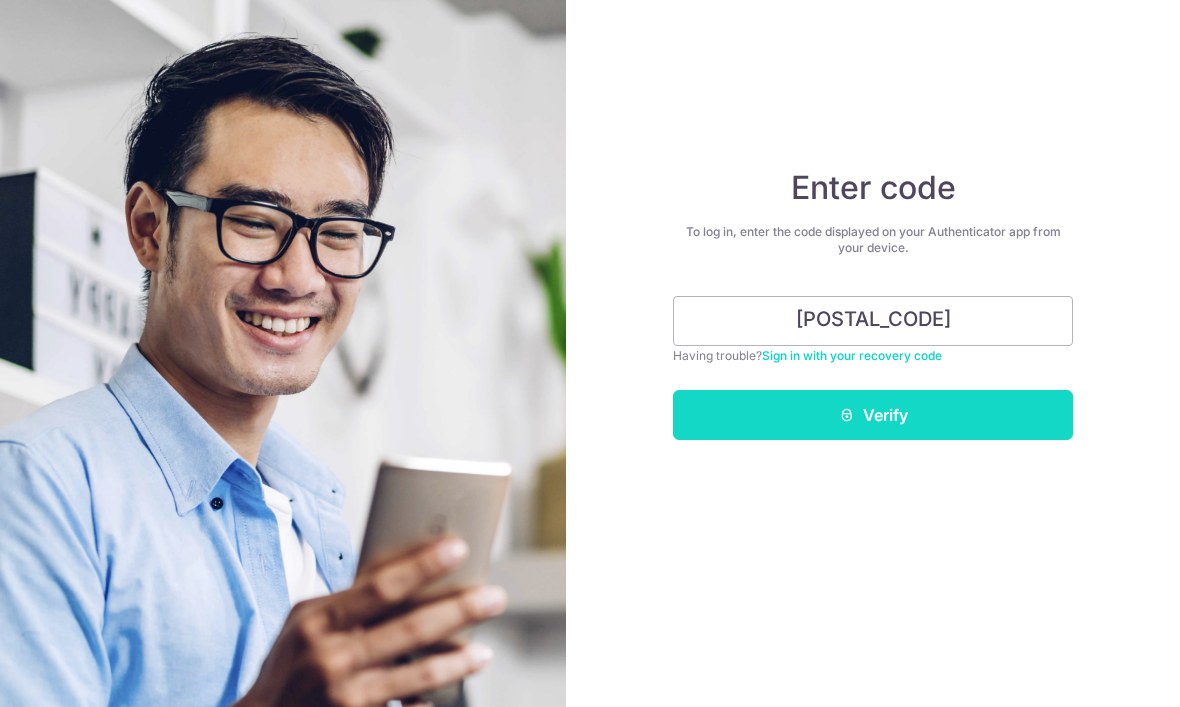 type on "684392" 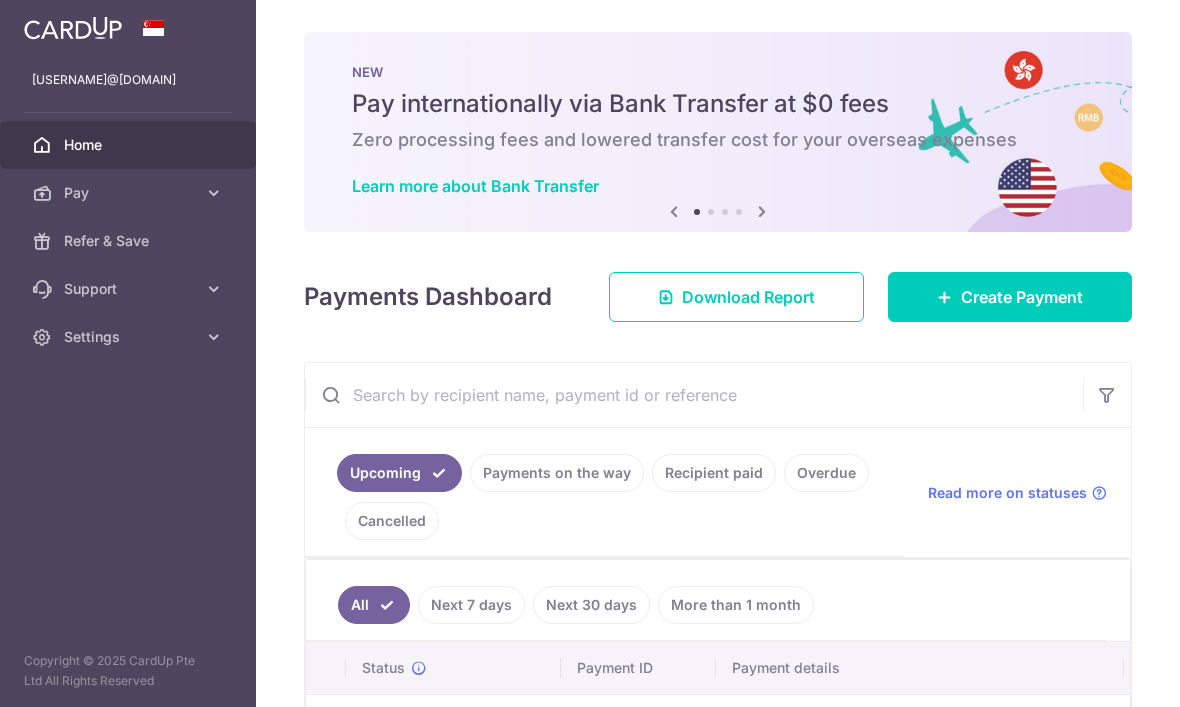 scroll, scrollTop: 0, scrollLeft: 0, axis: both 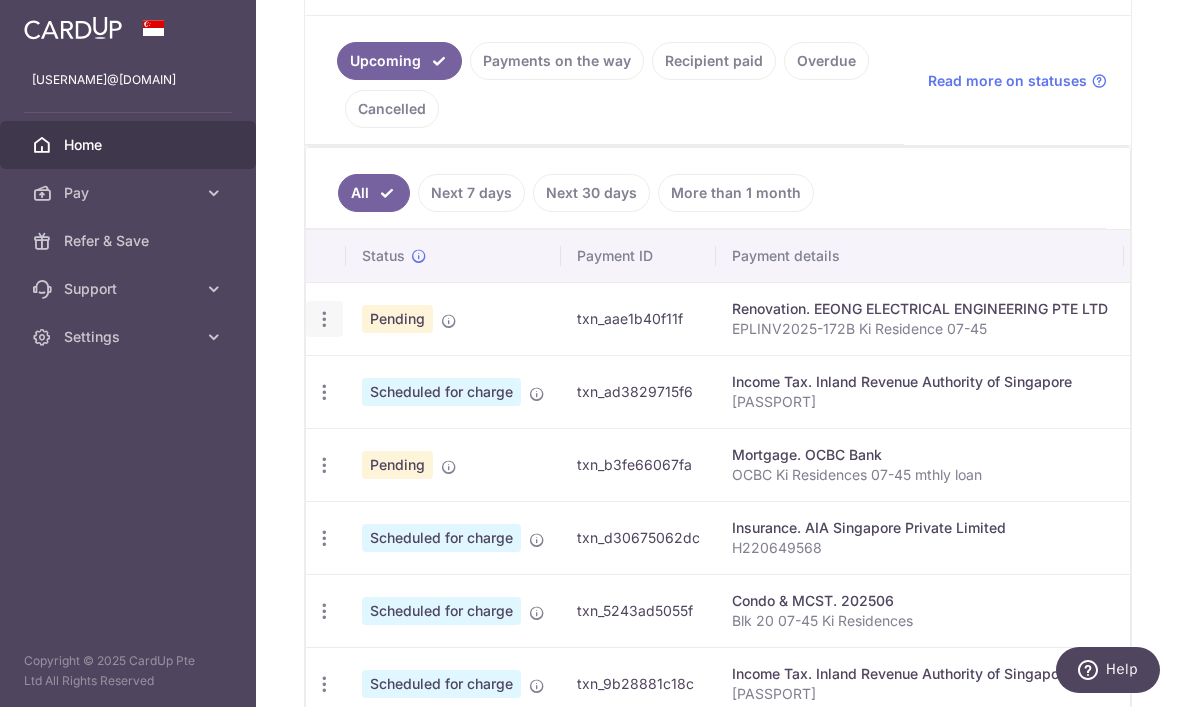 click at bounding box center (324, 319) 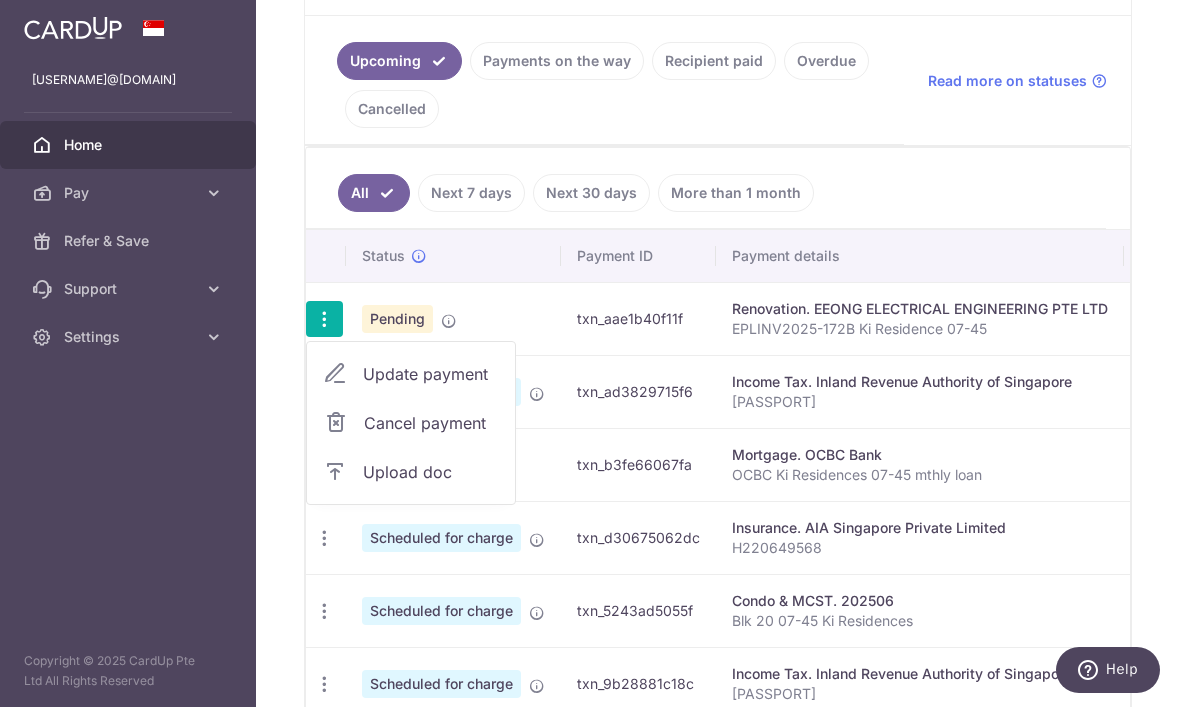 click at bounding box center (590, 353) 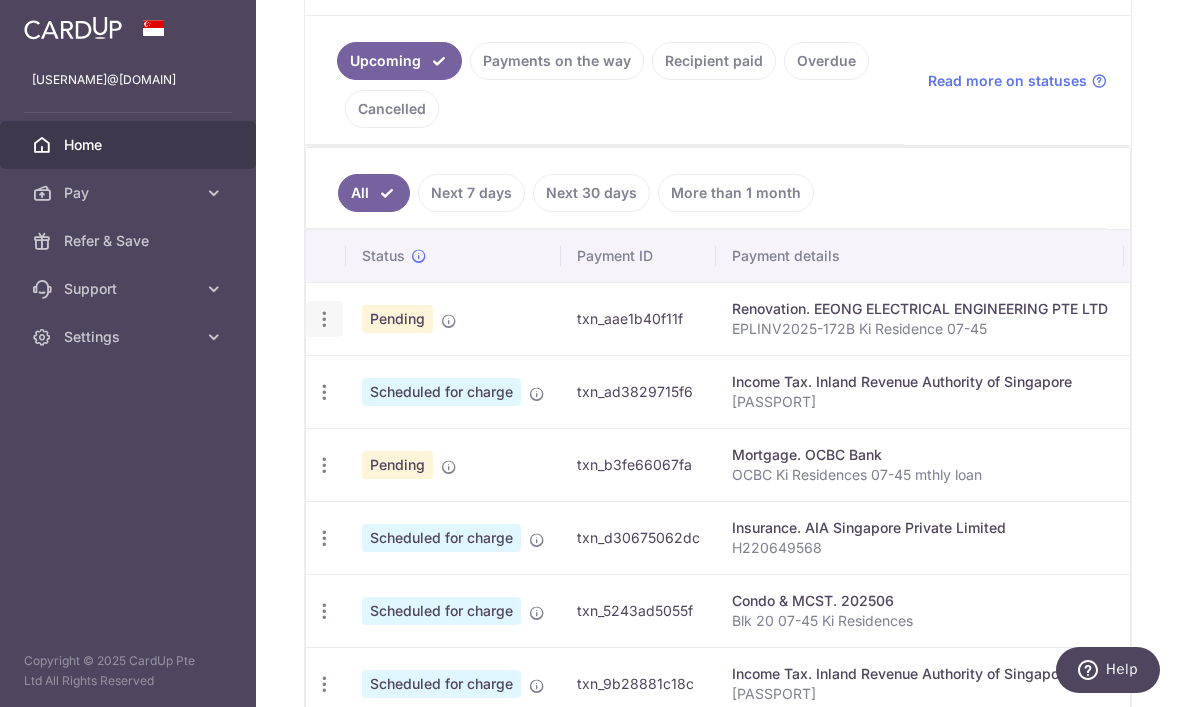 click on "EPLINV2025-172B Ki Residence 07-45" at bounding box center (920, 329) 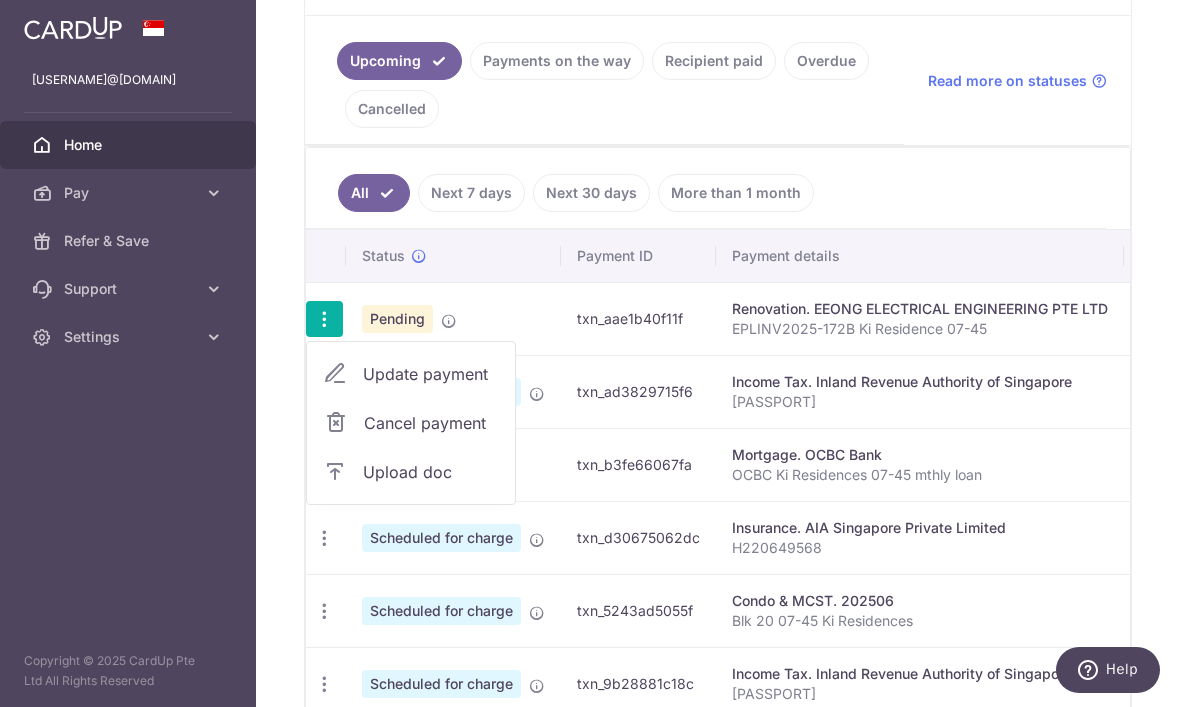 click on "Upload doc" at bounding box center (431, 472) 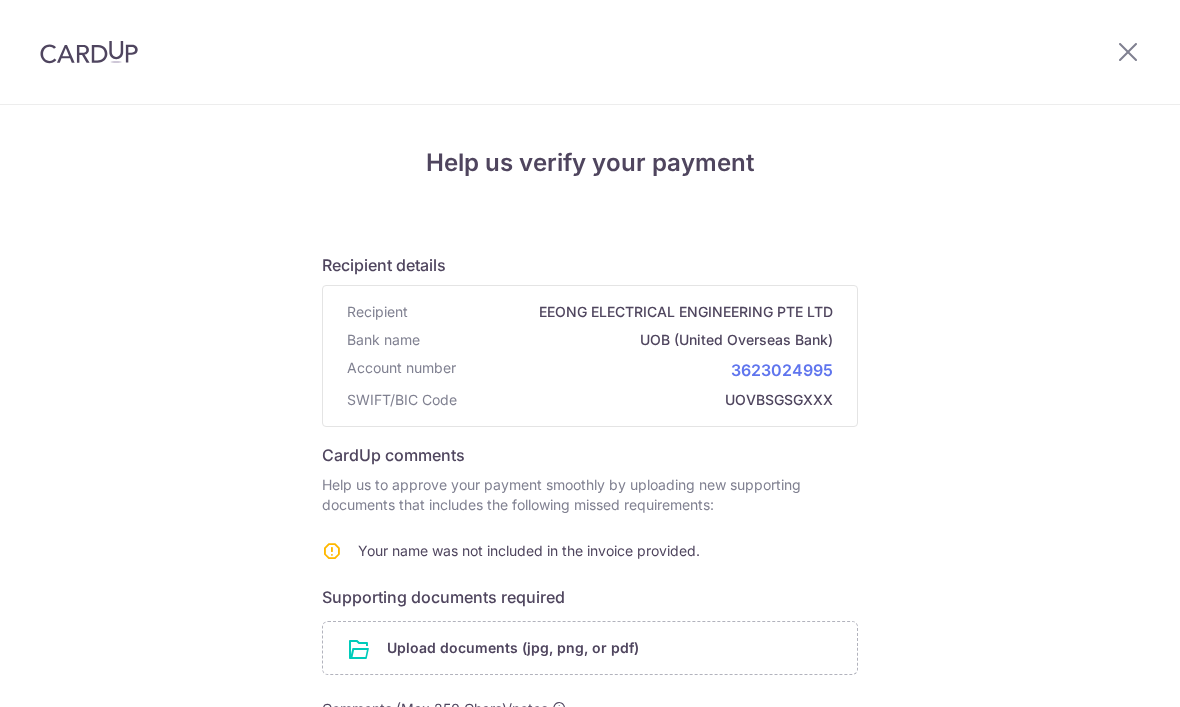 scroll, scrollTop: 0, scrollLeft: 0, axis: both 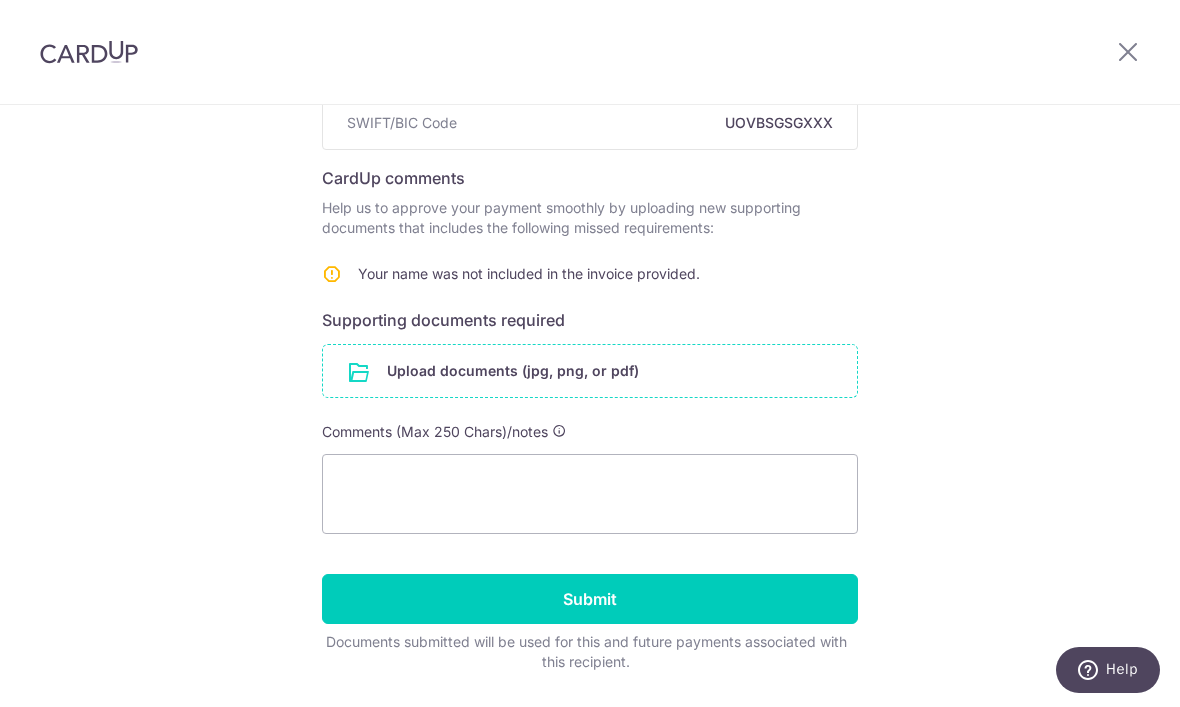 click at bounding box center (590, 371) 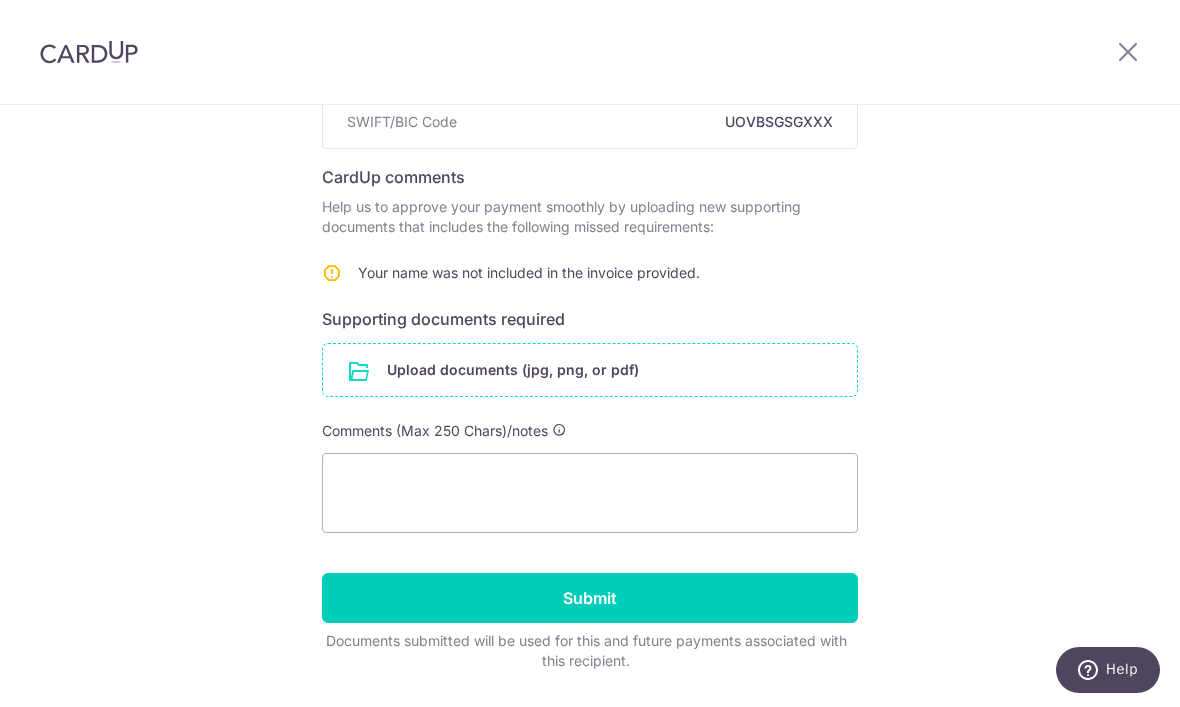 scroll, scrollTop: 277, scrollLeft: 0, axis: vertical 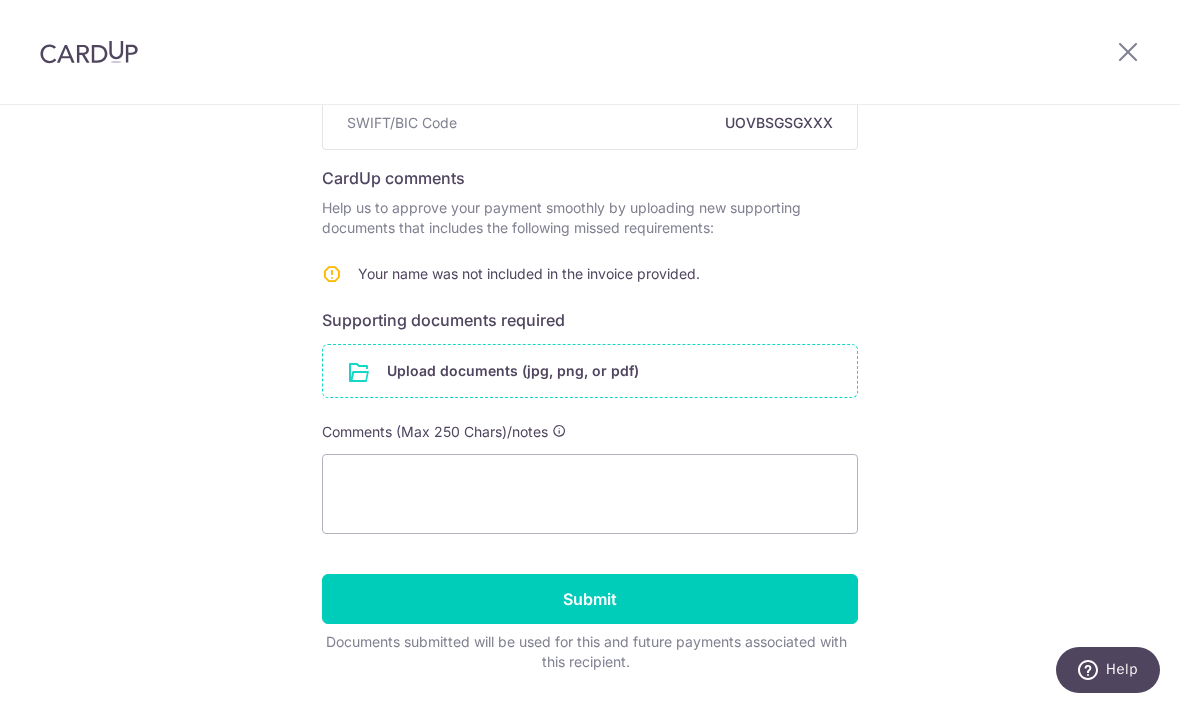 click at bounding box center (590, 371) 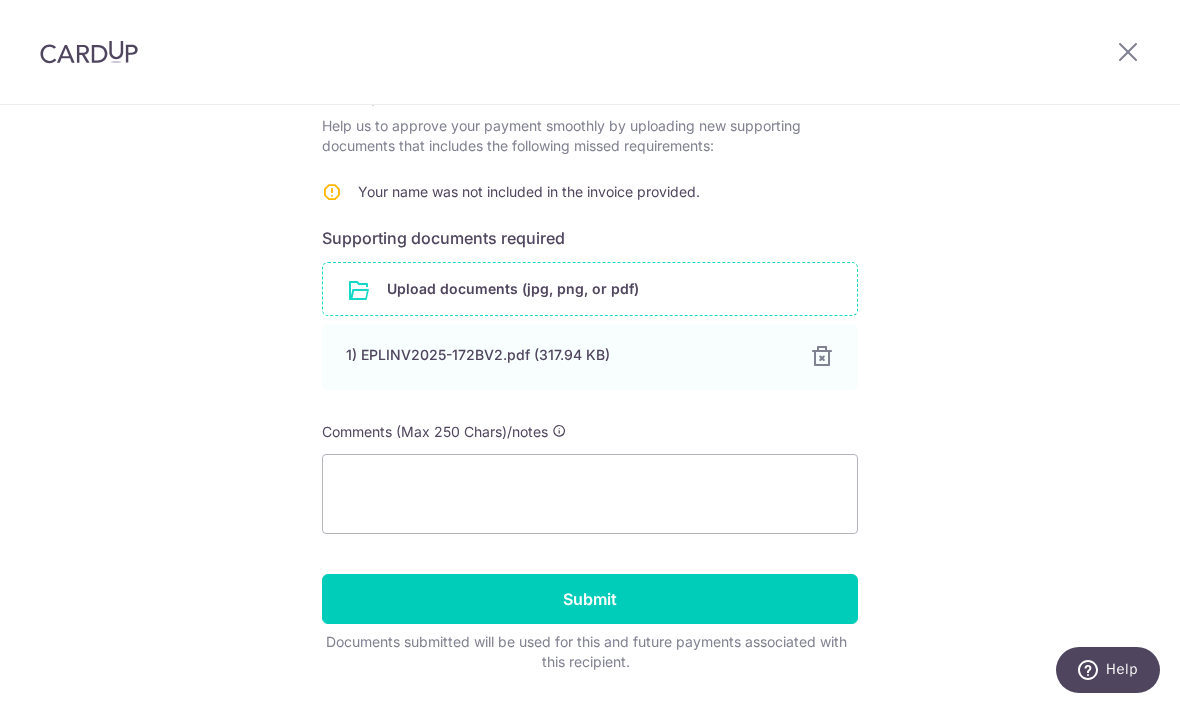 scroll, scrollTop: 359, scrollLeft: 0, axis: vertical 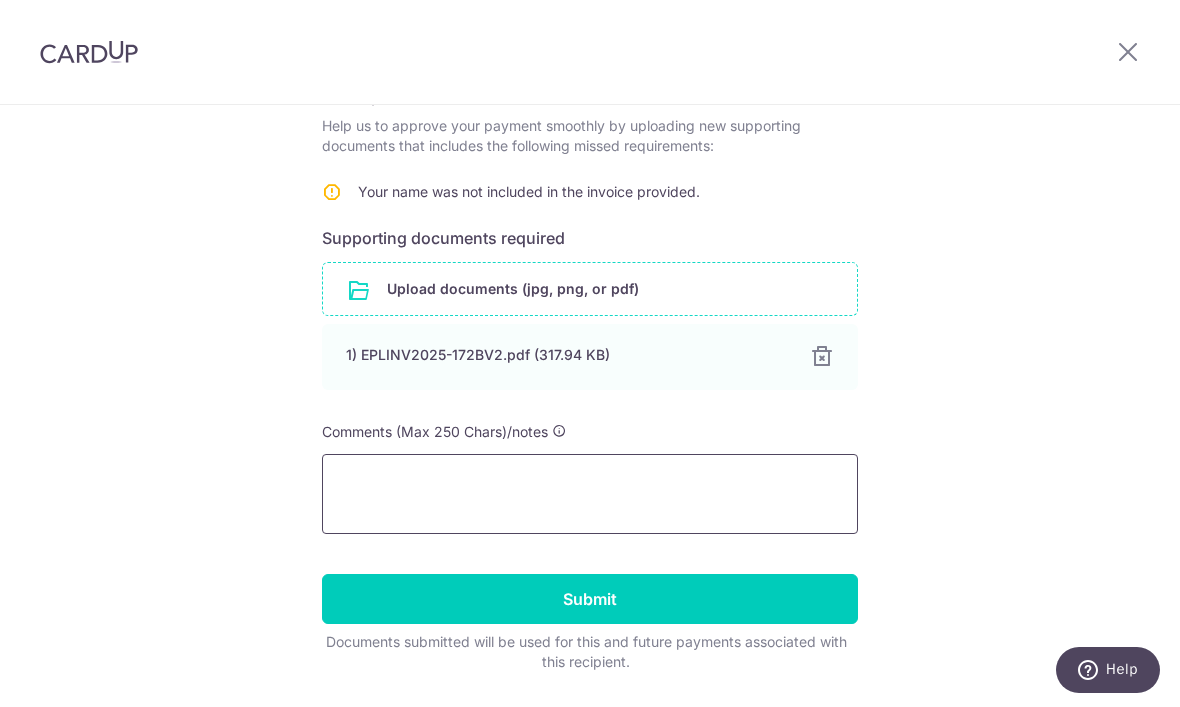 click at bounding box center [590, 494] 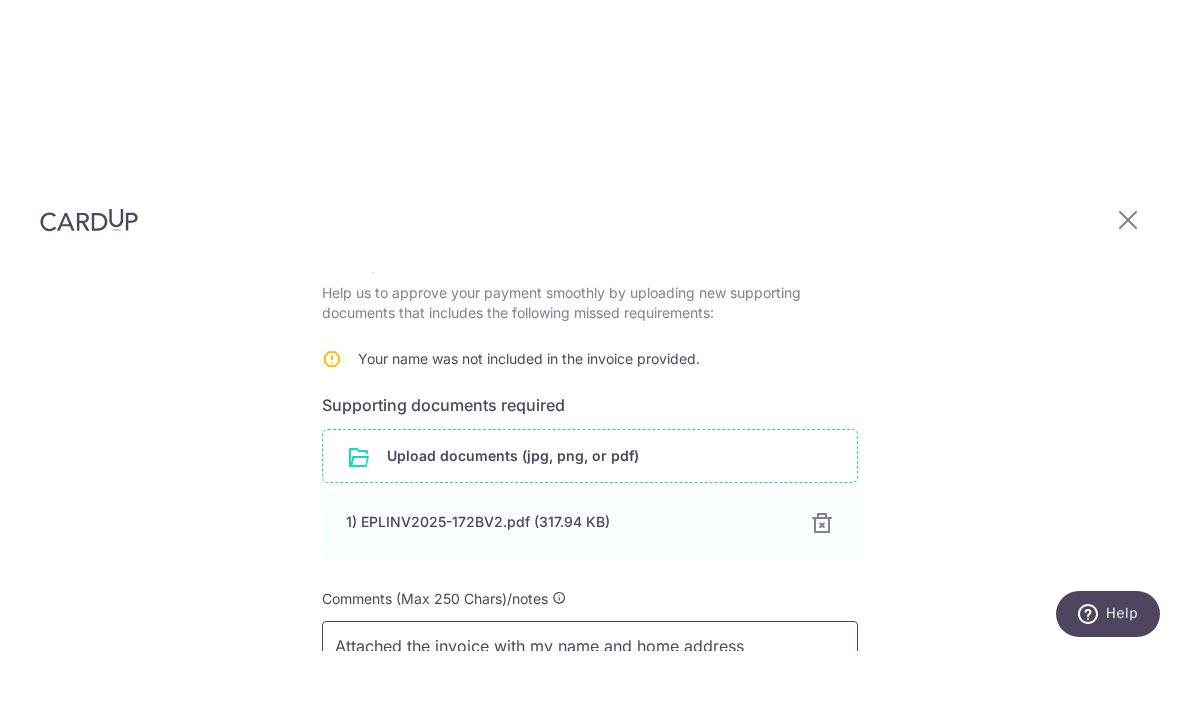 scroll, scrollTop: 67, scrollLeft: 0, axis: vertical 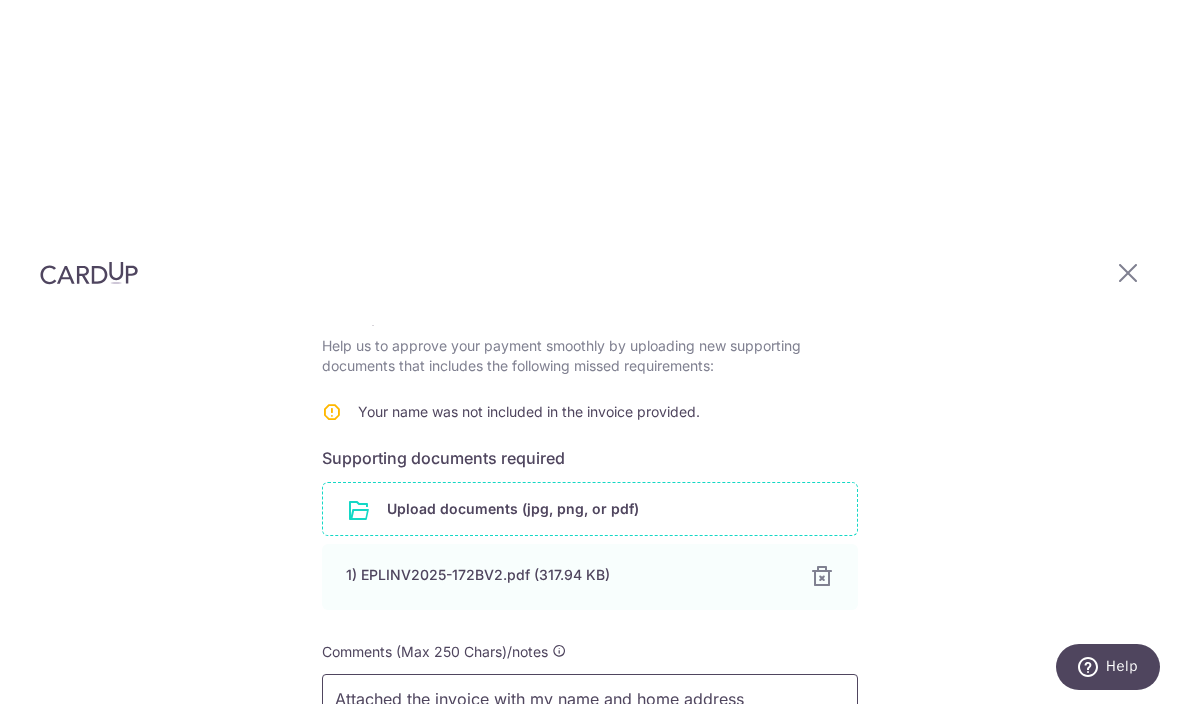 type on "Attached the invoice with my name and home address" 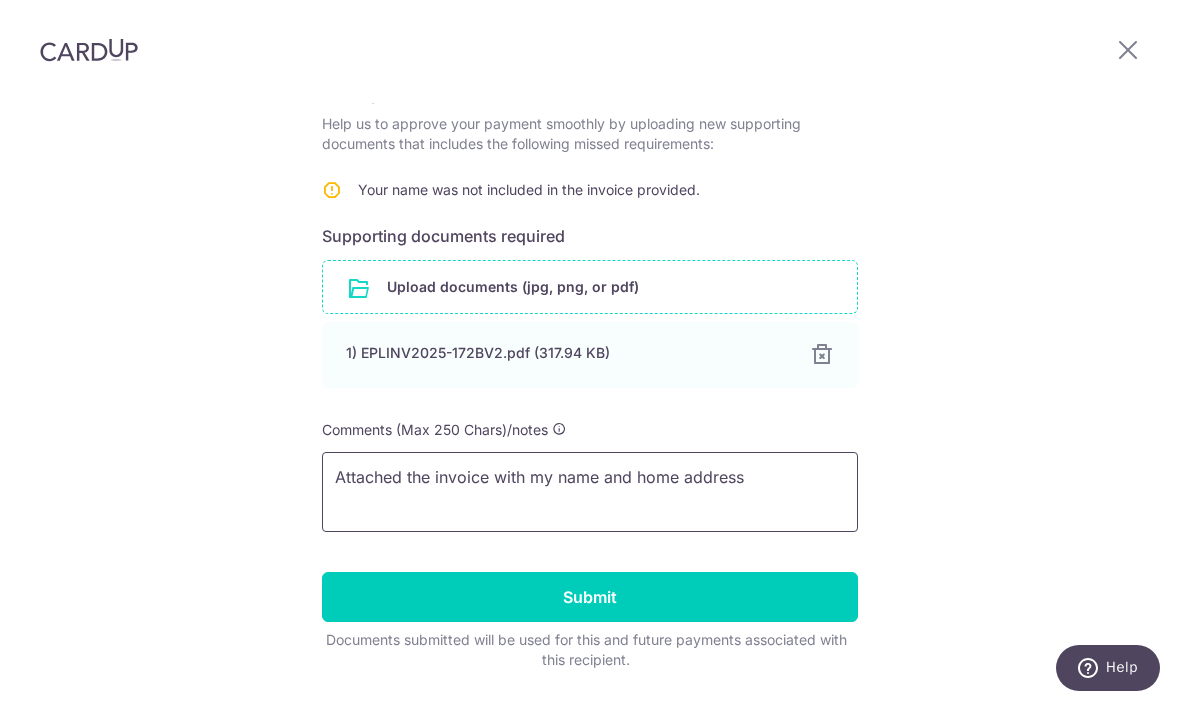 scroll, scrollTop: 0, scrollLeft: 0, axis: both 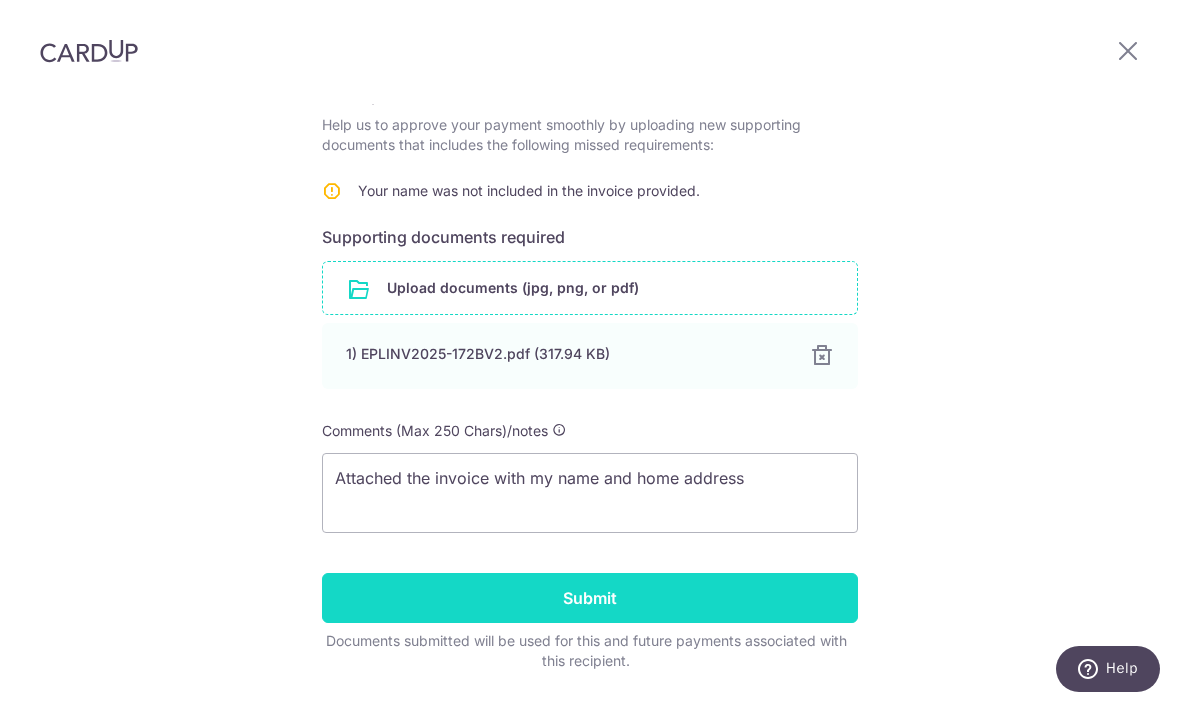 click on "Submit" at bounding box center (590, 599) 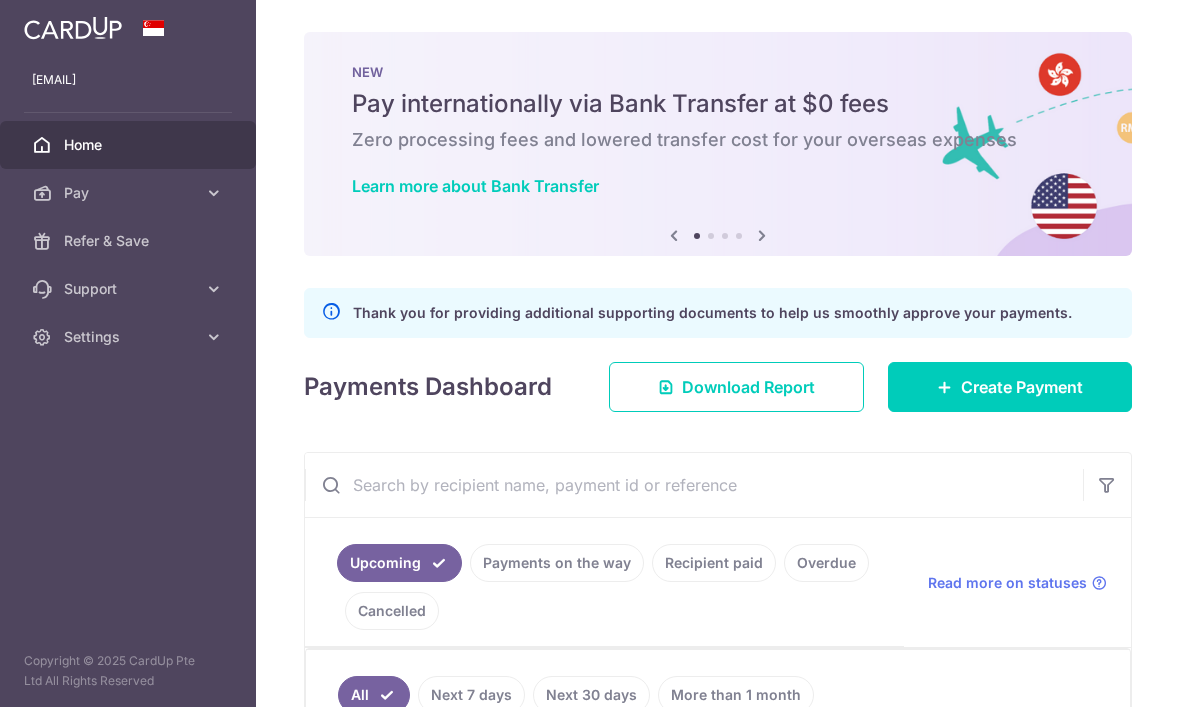 scroll, scrollTop: 0, scrollLeft: 0, axis: both 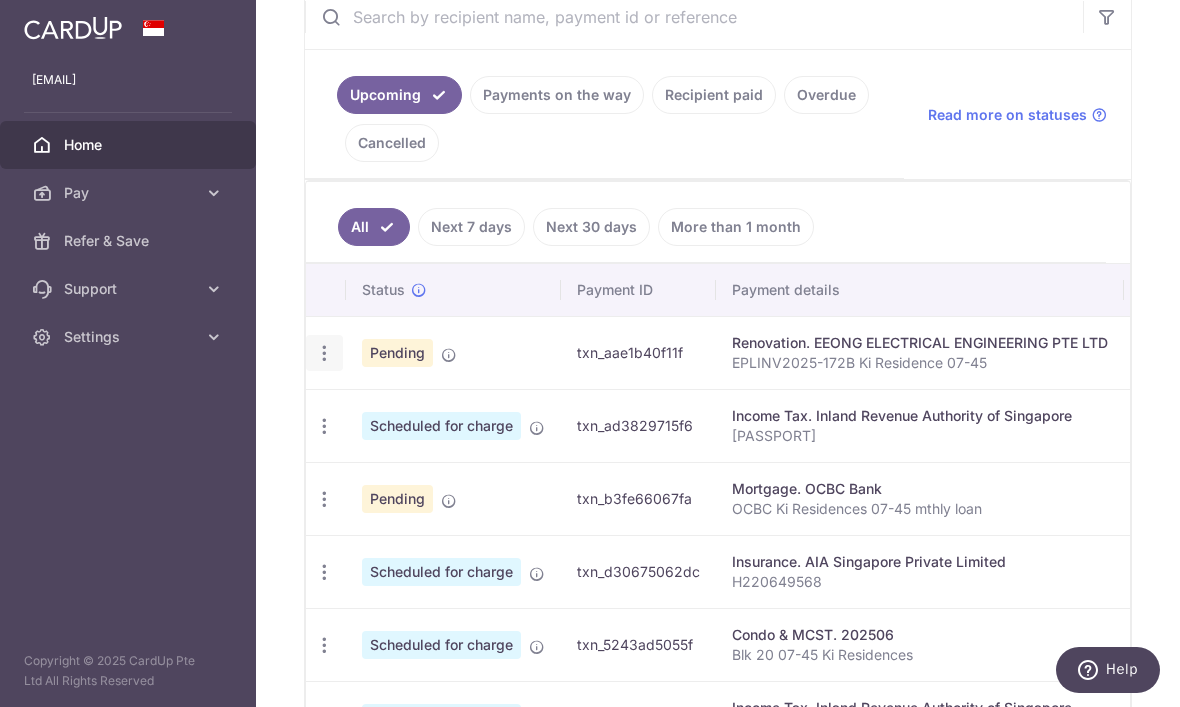 click at bounding box center (324, 353) 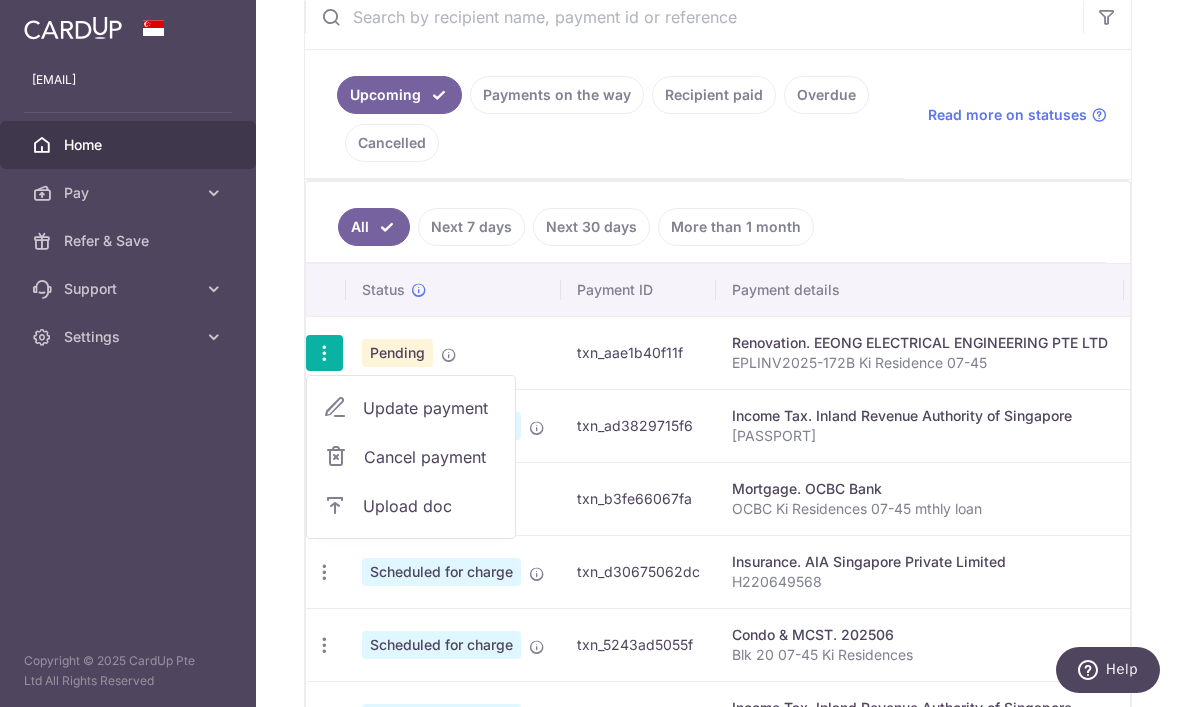 click at bounding box center (590, 353) 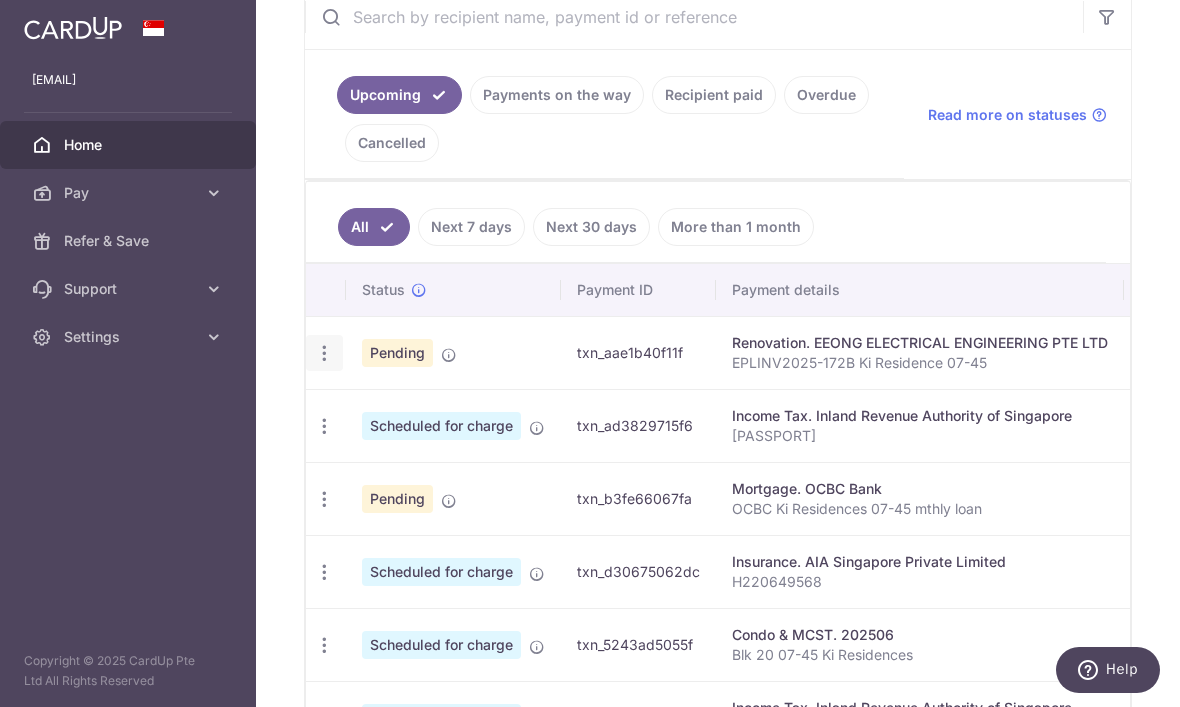 click on "Pending" at bounding box center [397, 353] 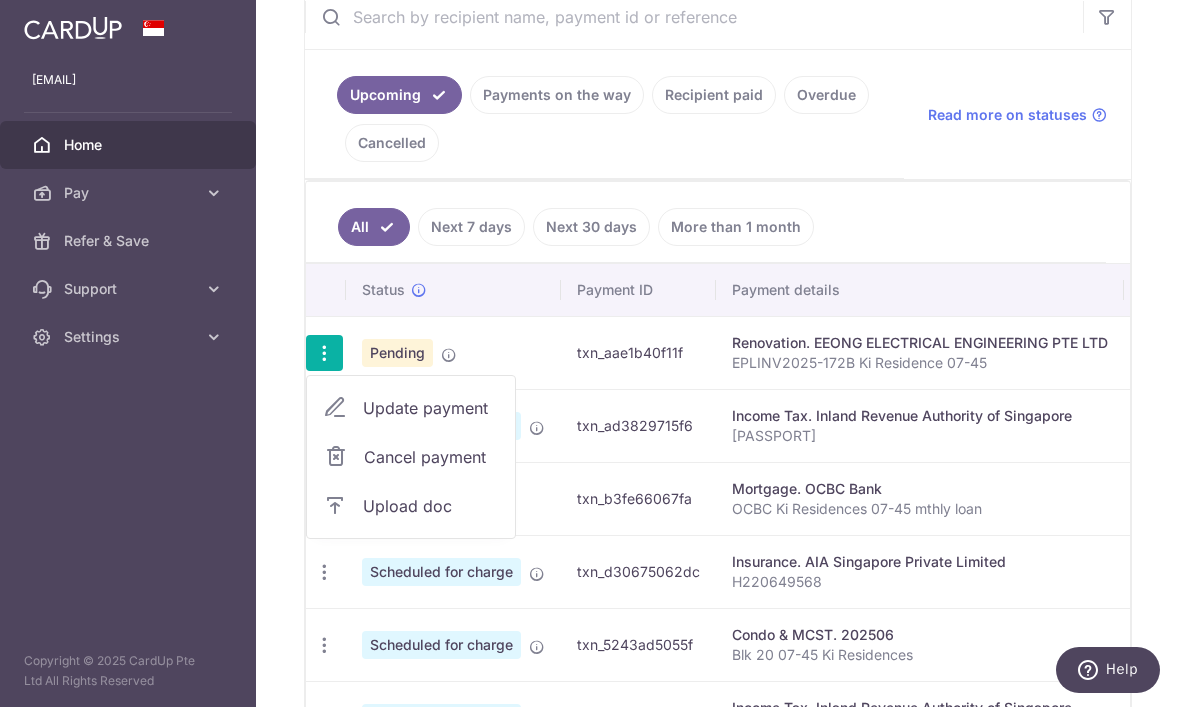 click on "Update payment" at bounding box center (411, 408) 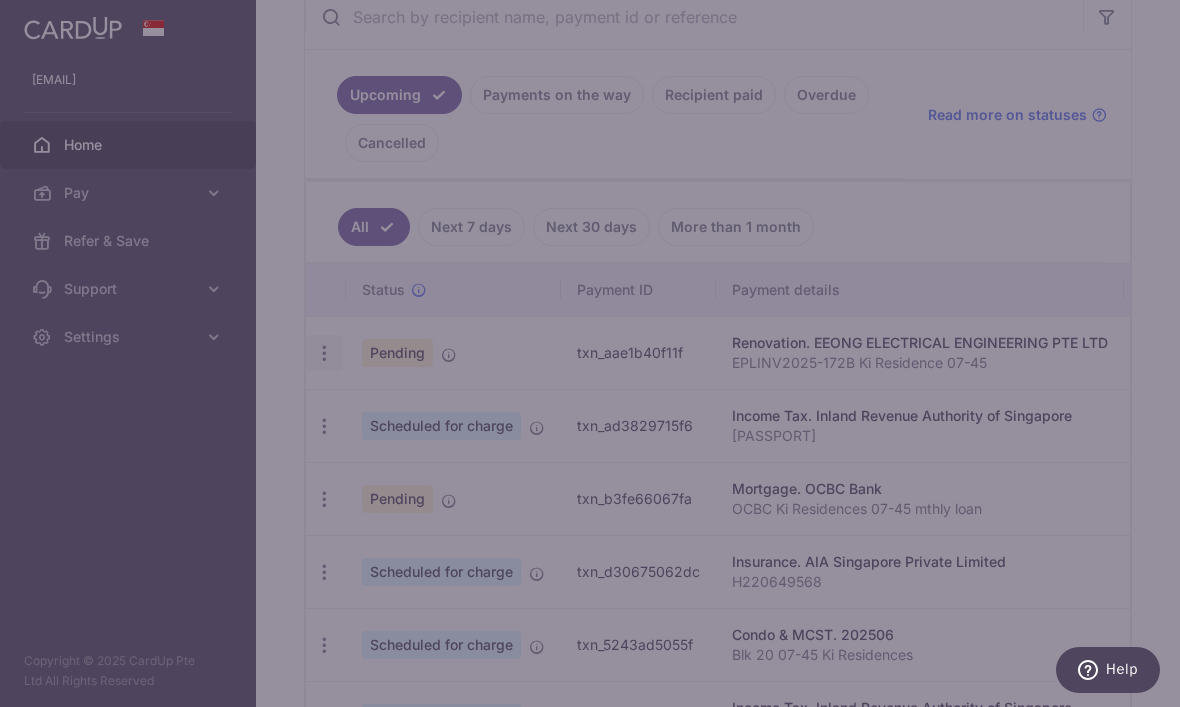 type on "1,924.94" 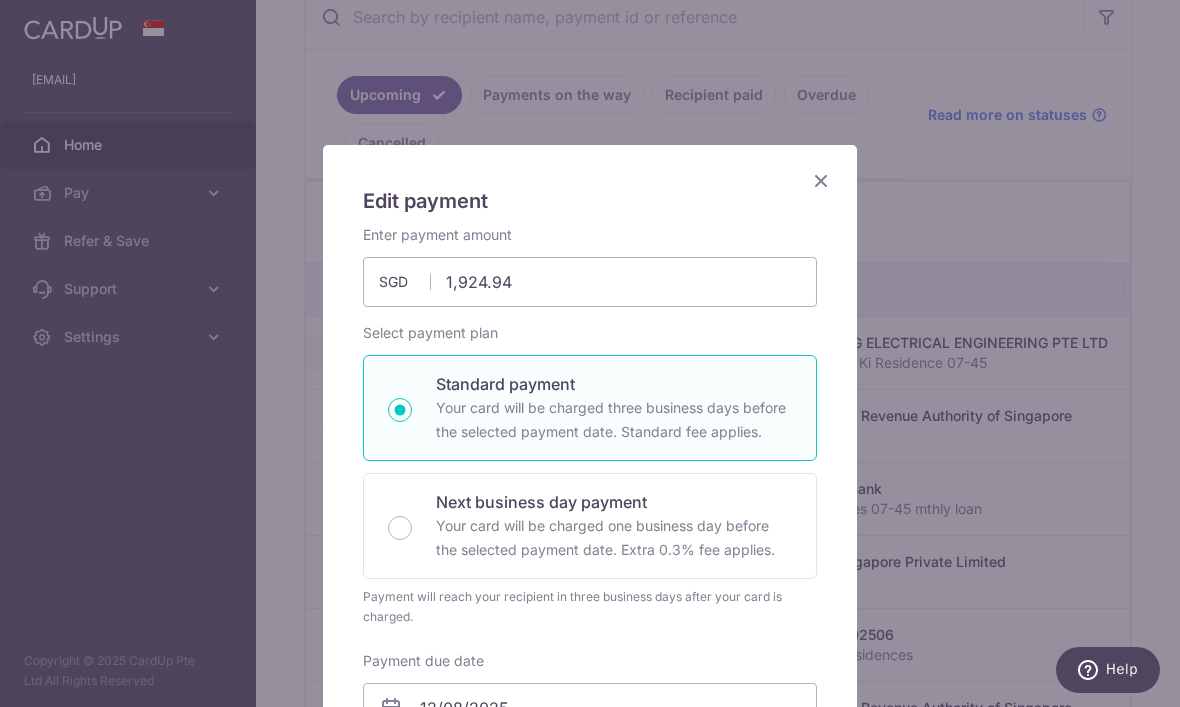 scroll, scrollTop: 0, scrollLeft: 0, axis: both 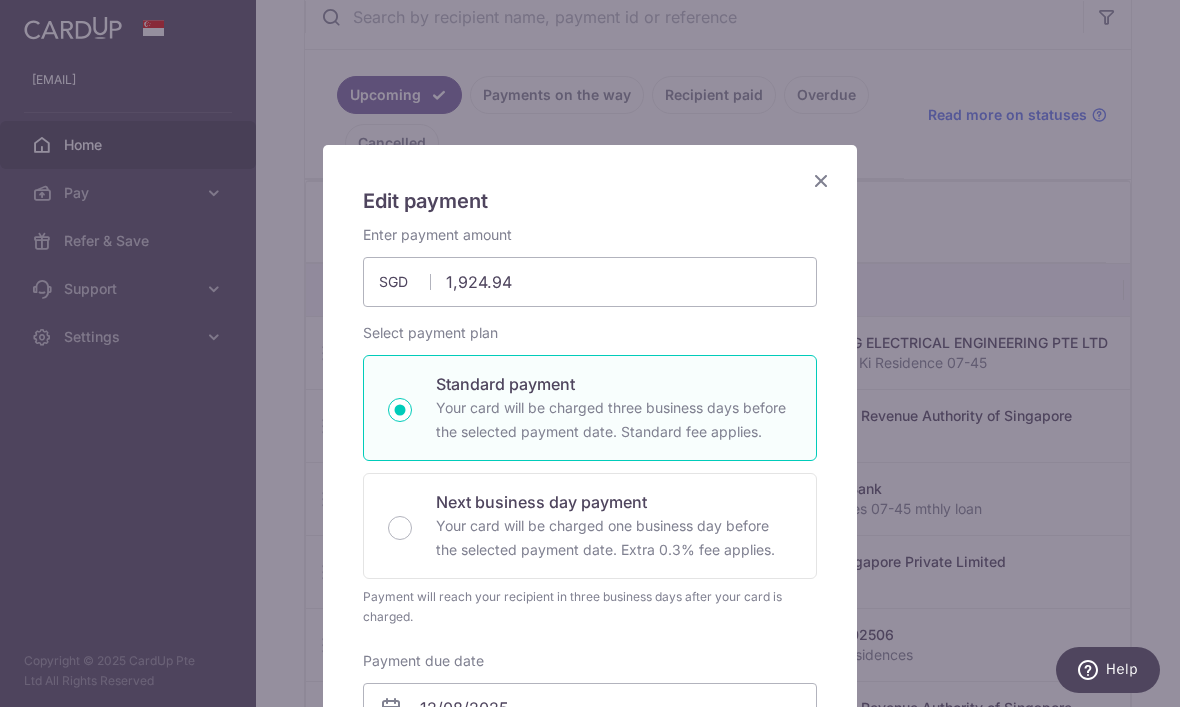 click at bounding box center (821, 180) 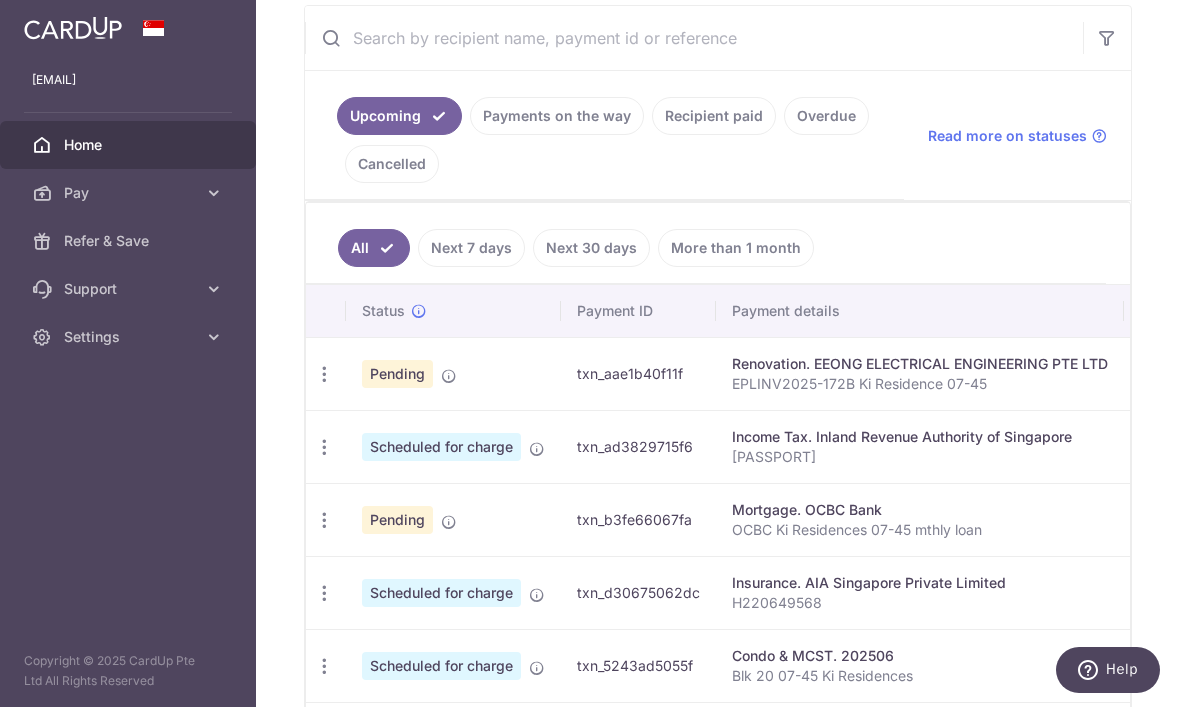 scroll, scrollTop: 449, scrollLeft: 0, axis: vertical 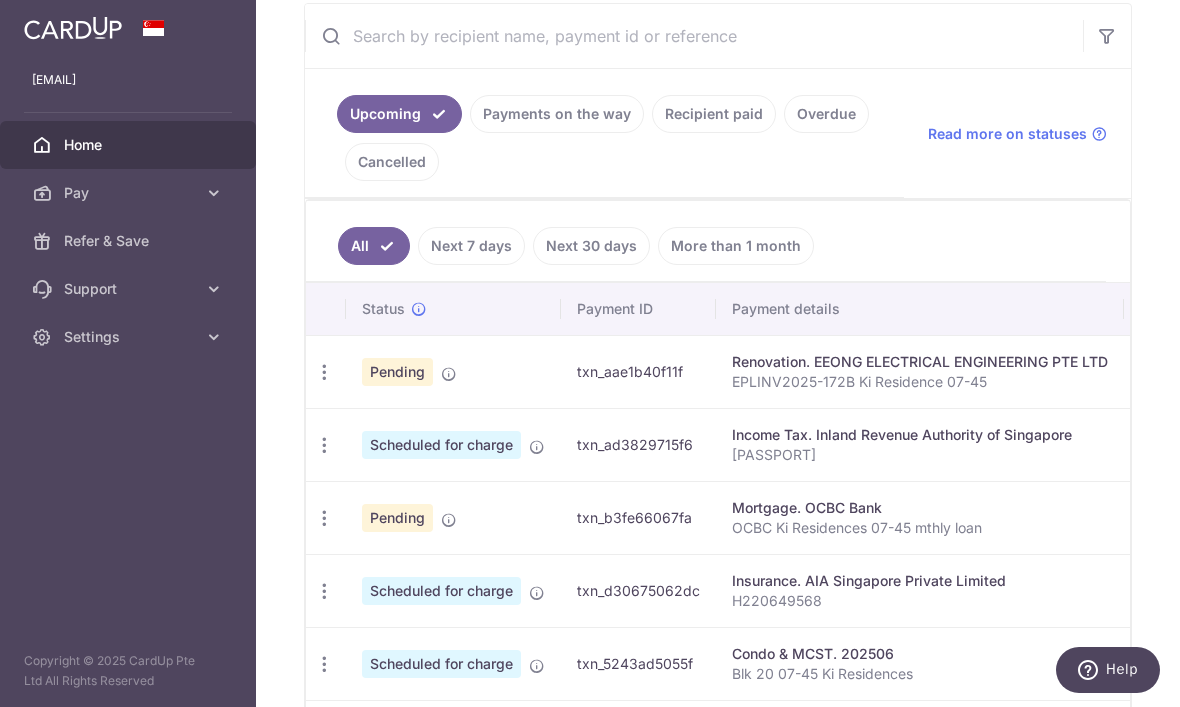 click at bounding box center [0, 0] 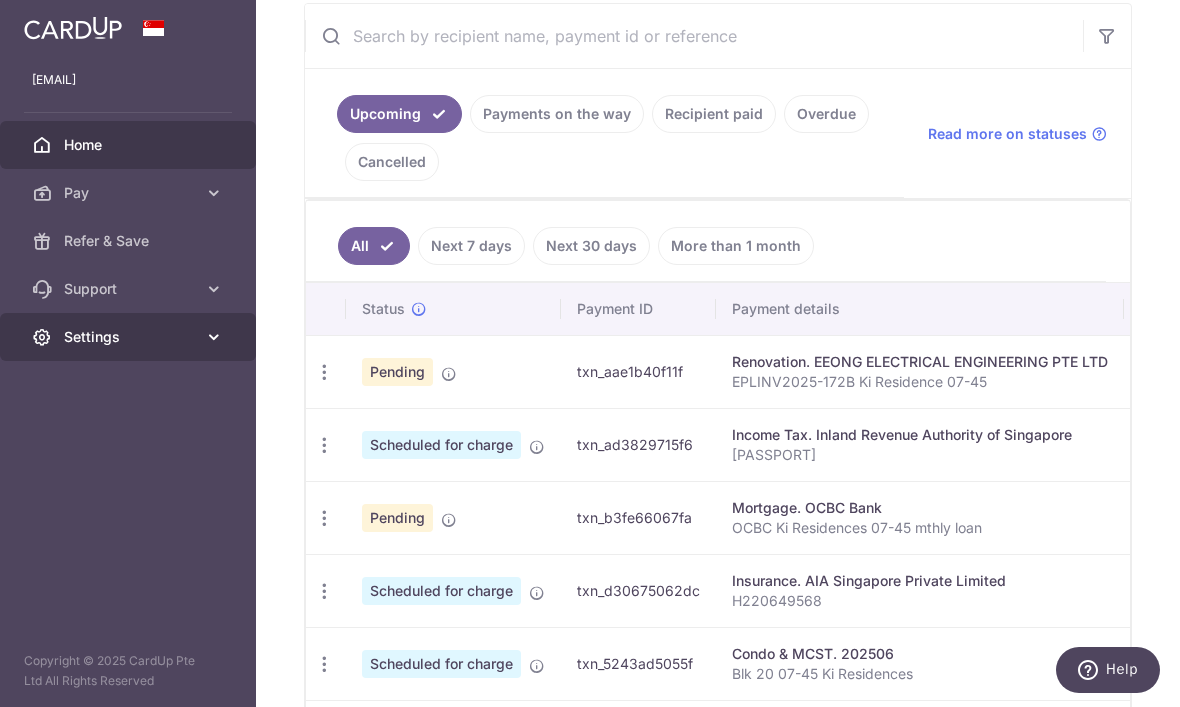 click on "Settings" at bounding box center [128, 337] 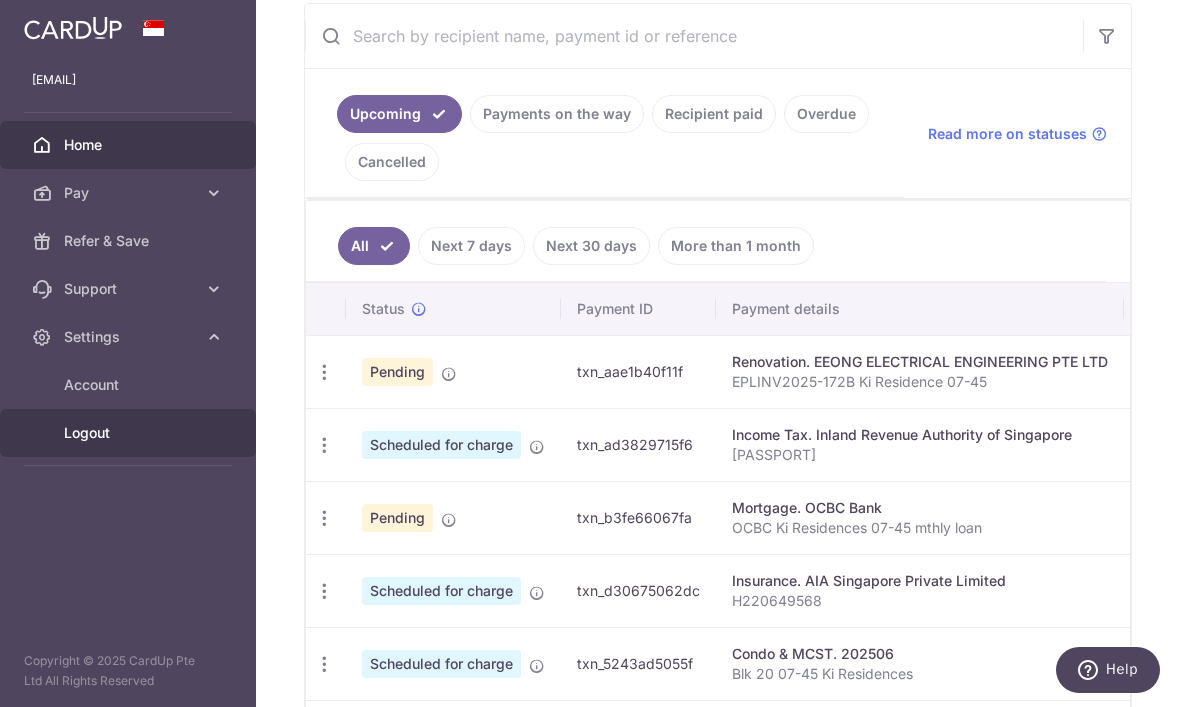 click on "Logout" at bounding box center [128, 433] 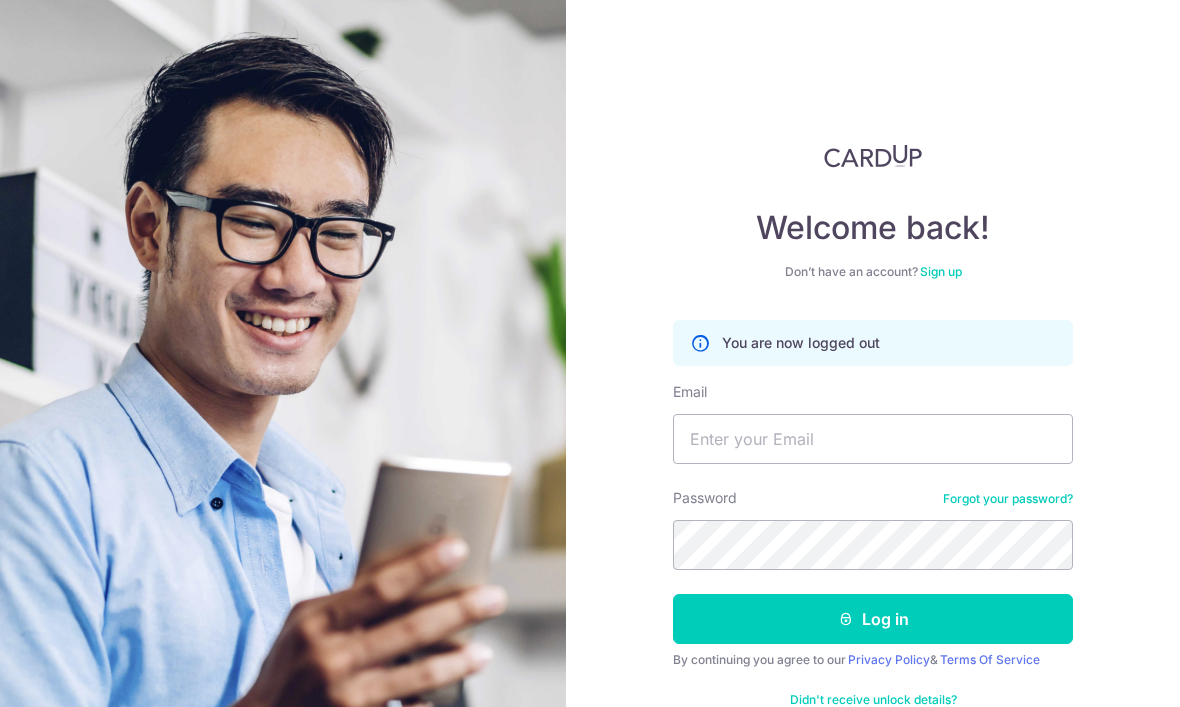 scroll, scrollTop: 0, scrollLeft: 0, axis: both 